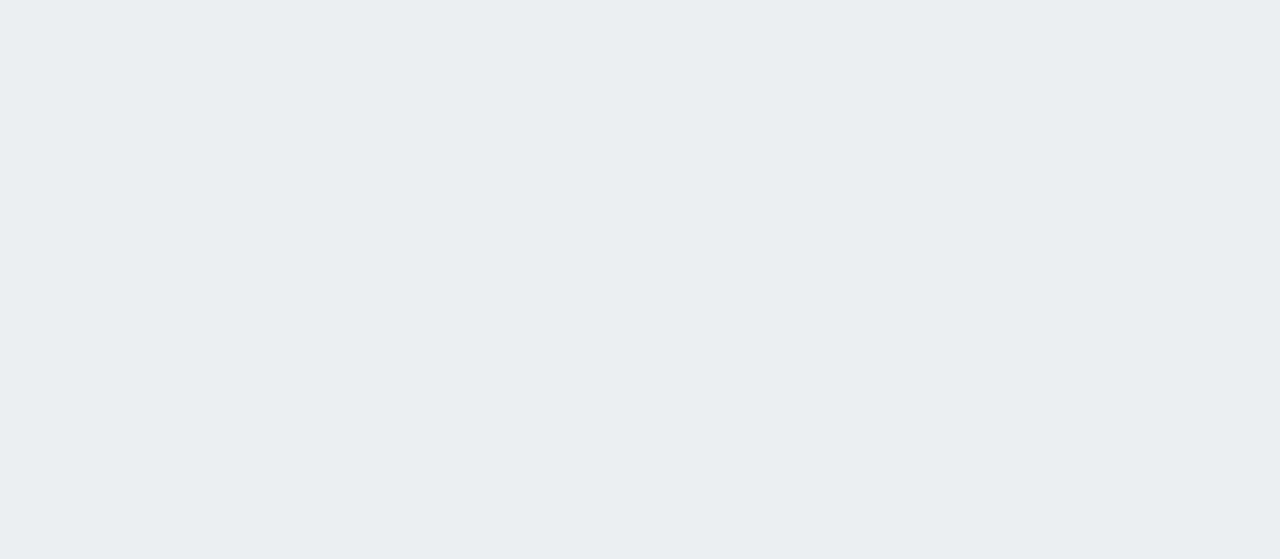 scroll, scrollTop: 0, scrollLeft: 0, axis: both 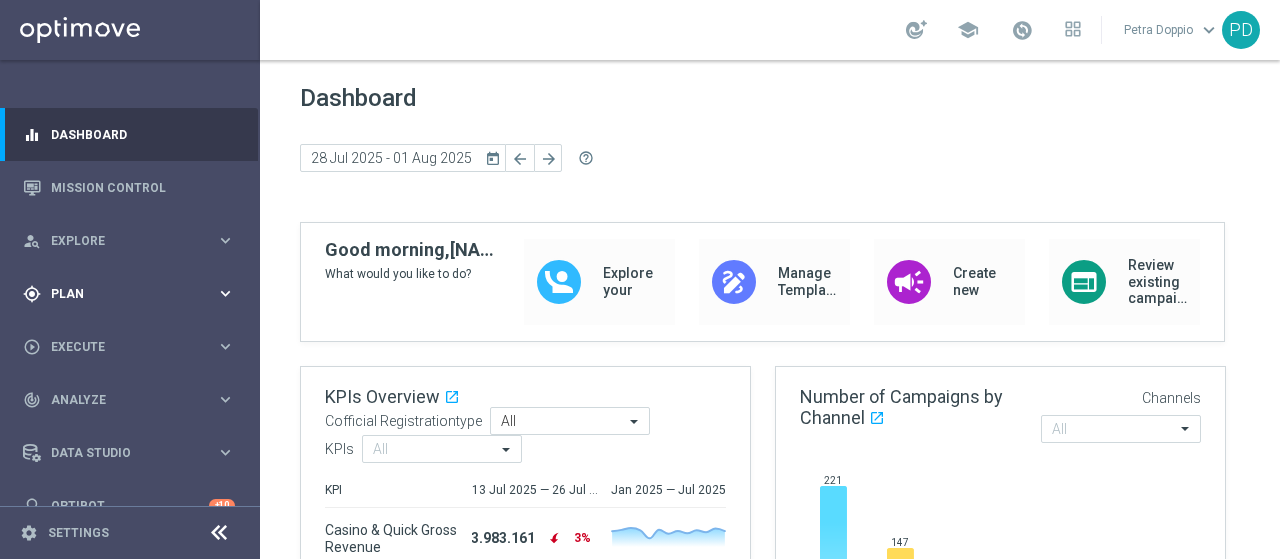 click on "keyboard_arrow_right" at bounding box center [225, 293] 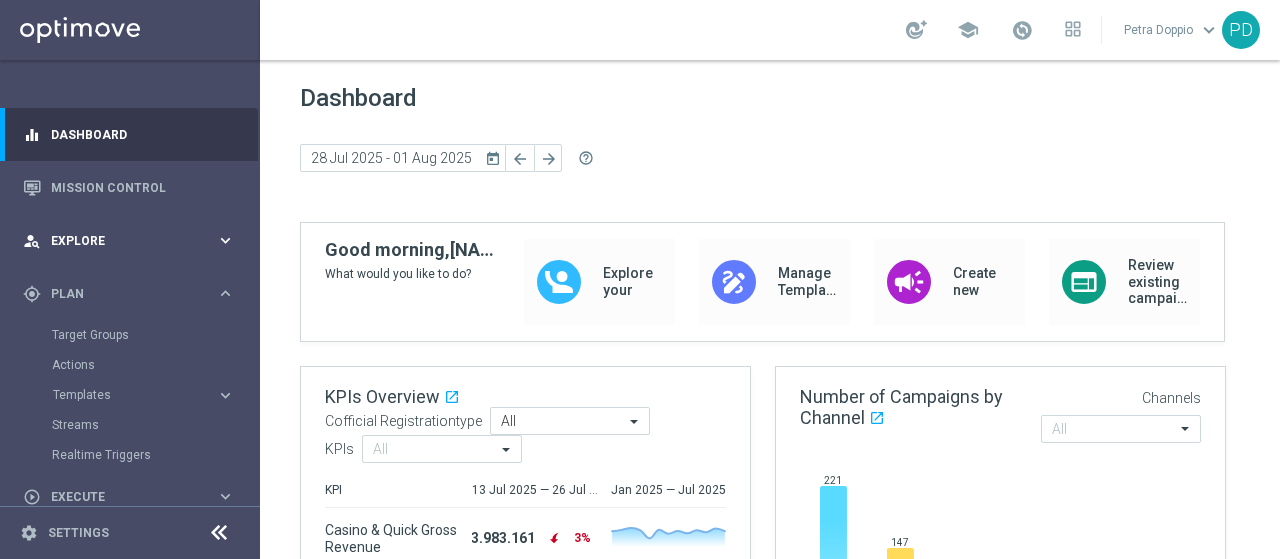 click on "keyboard_arrow_right" at bounding box center [225, 240] 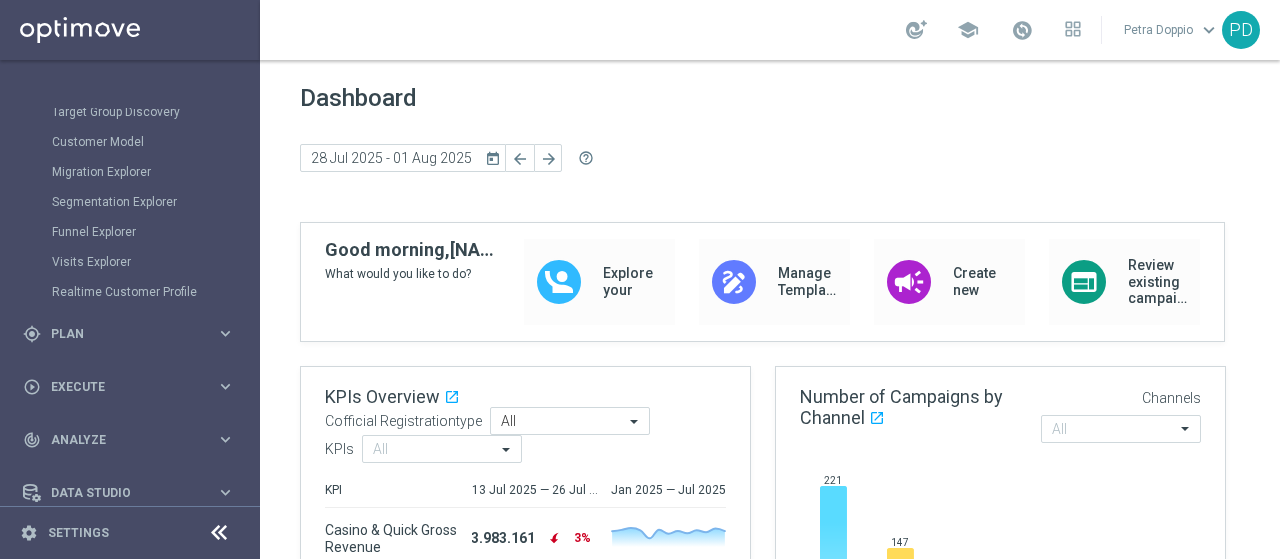 scroll, scrollTop: 270, scrollLeft: 0, axis: vertical 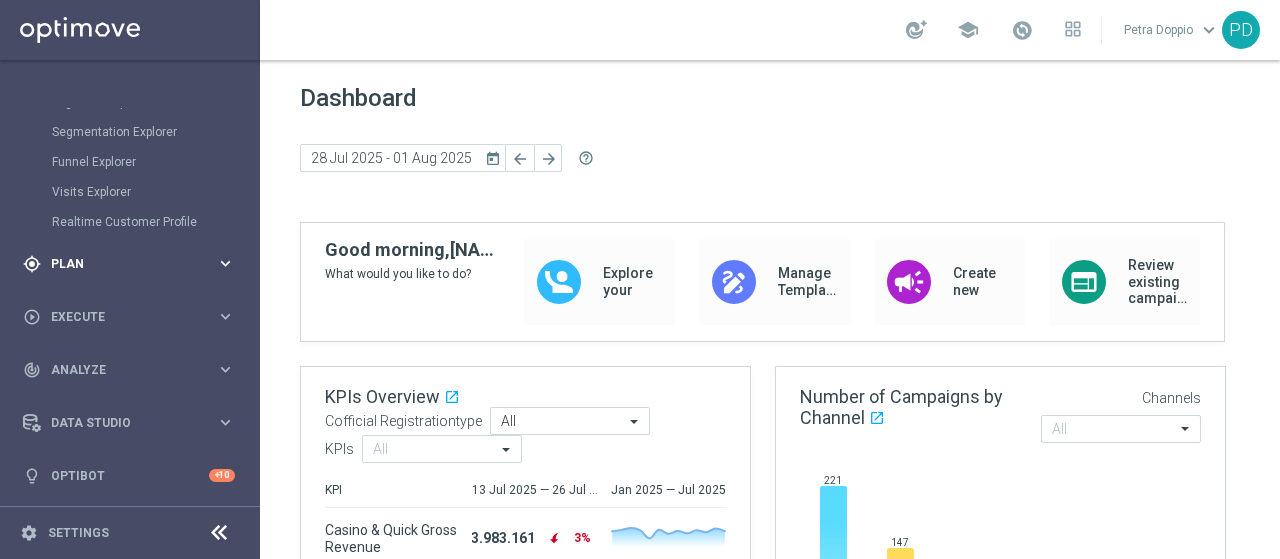 click on "keyboard_arrow_right" at bounding box center [225, 263] 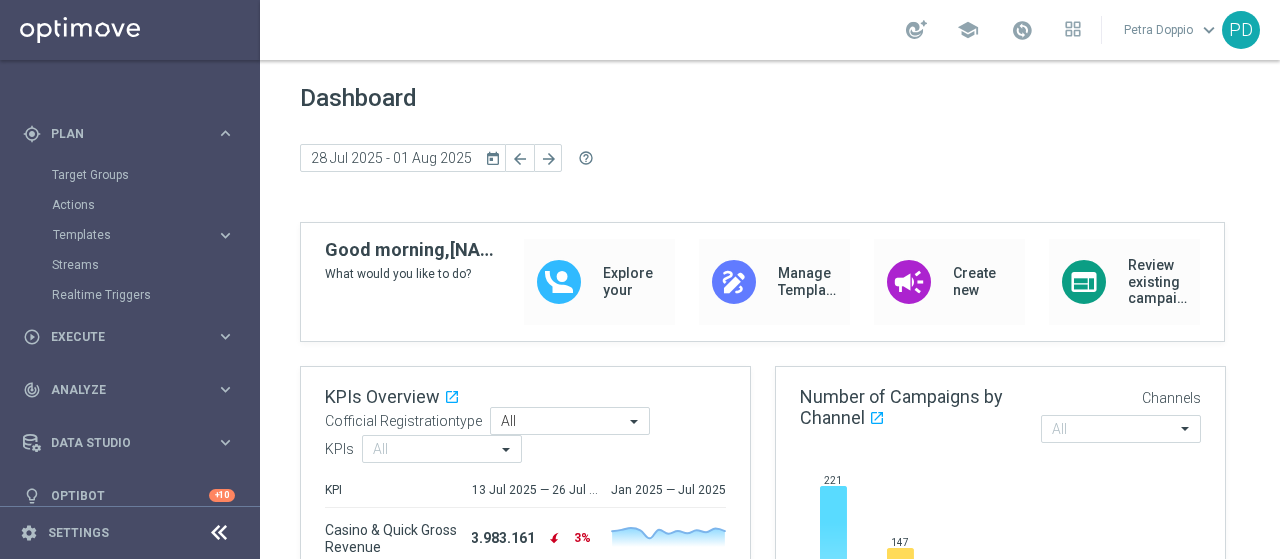 scroll, scrollTop: 159, scrollLeft: 0, axis: vertical 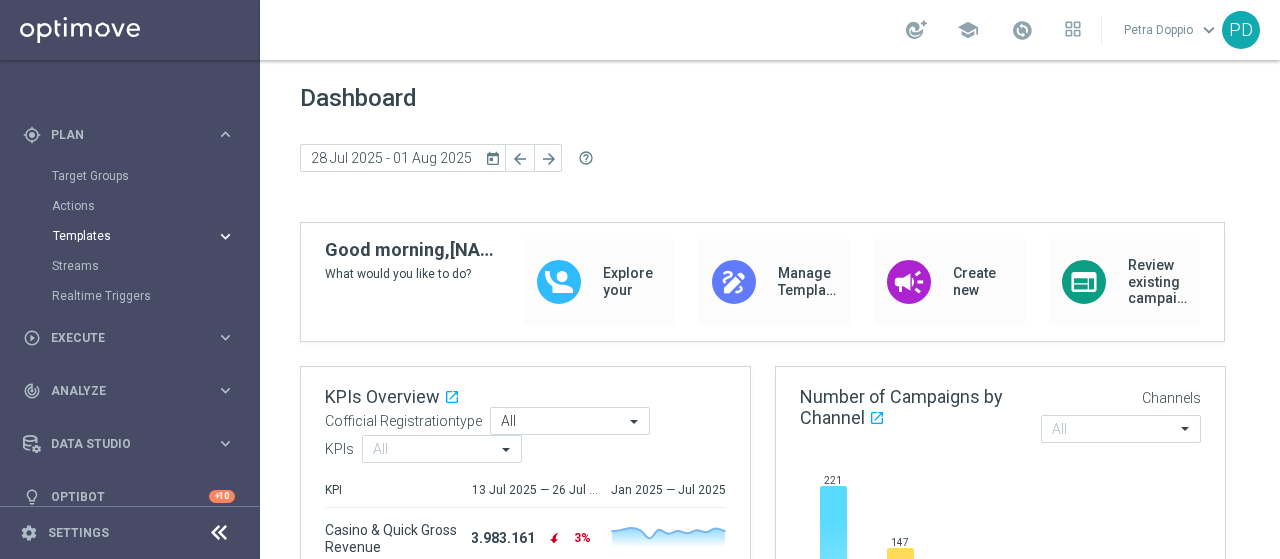 click on "keyboard_arrow_right" at bounding box center [225, 236] 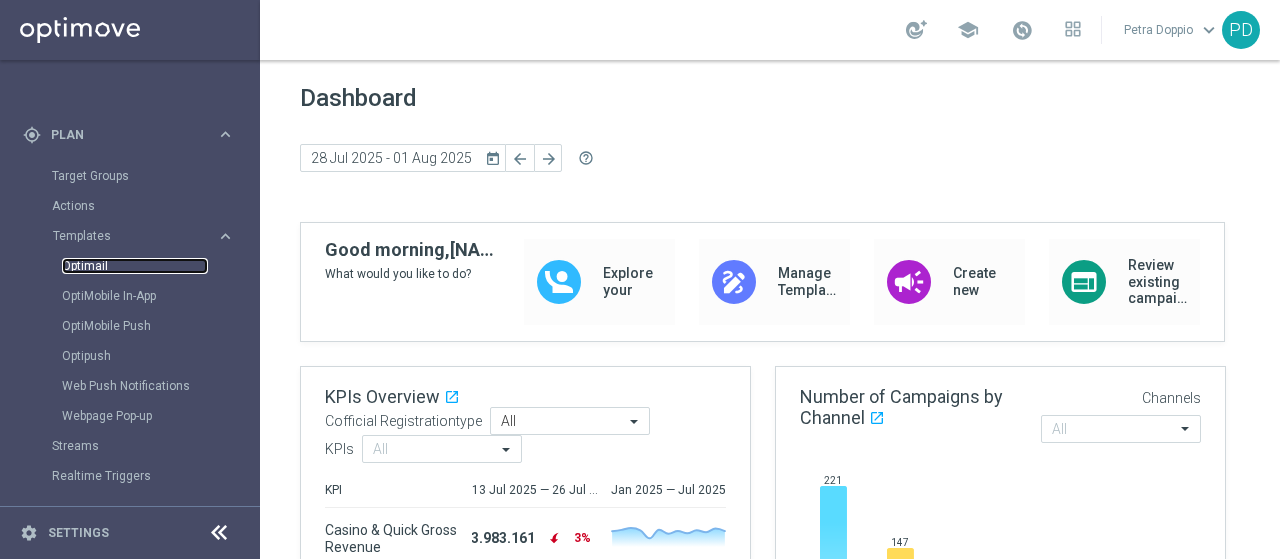 drag, startPoint x: 220, startPoint y: 235, endPoint x: 89, endPoint y: 267, distance: 134.85178 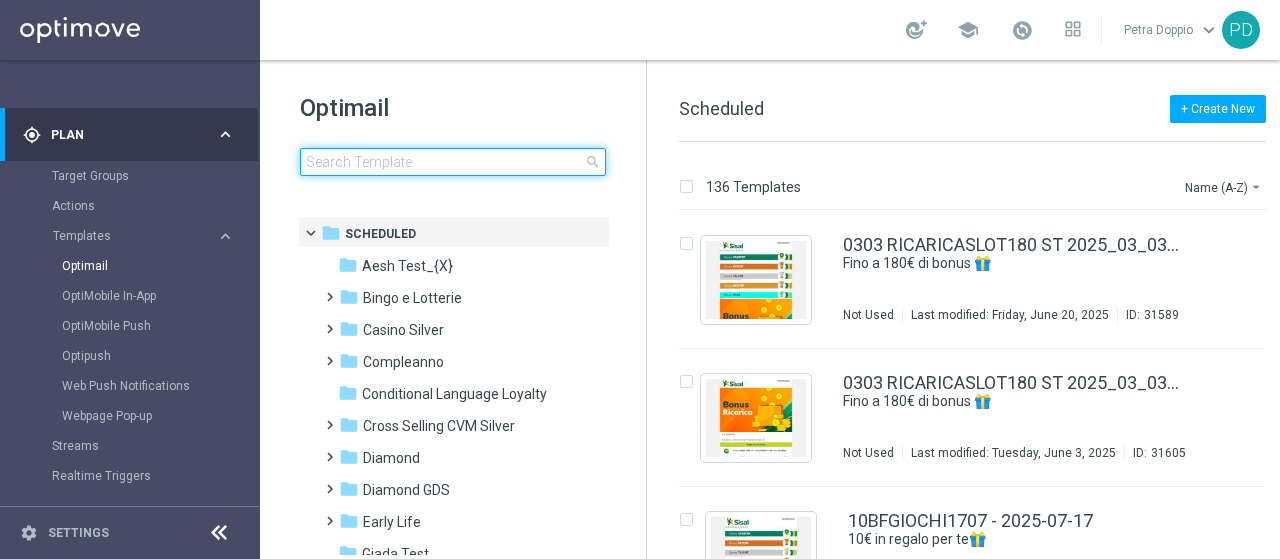 click 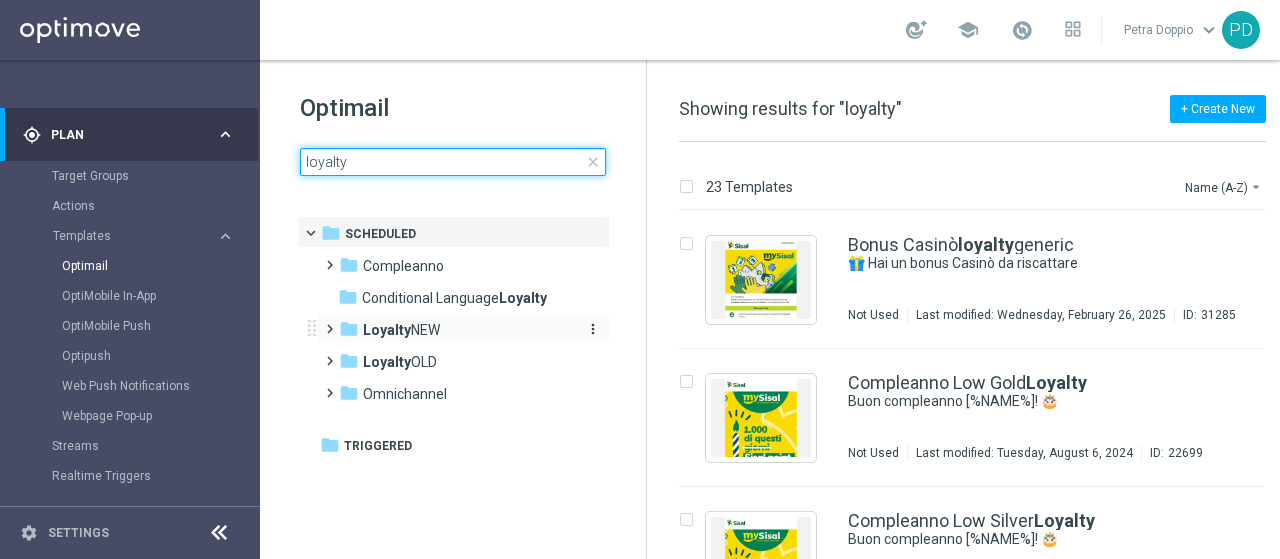 type on "loyalty" 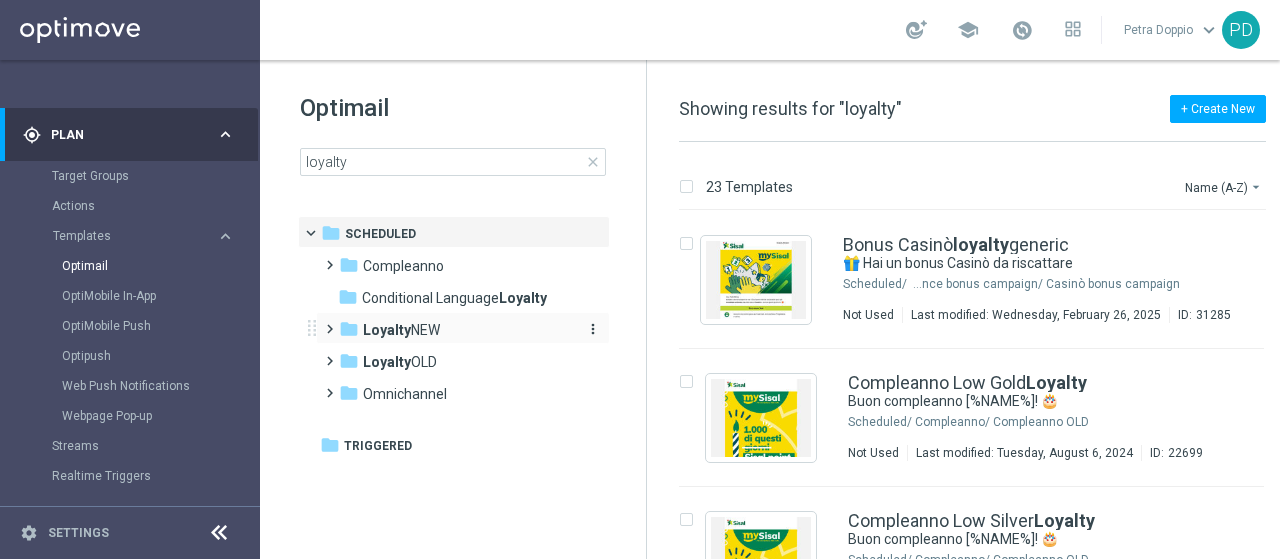 click on "Loyalty  NEW" at bounding box center (401, 330) 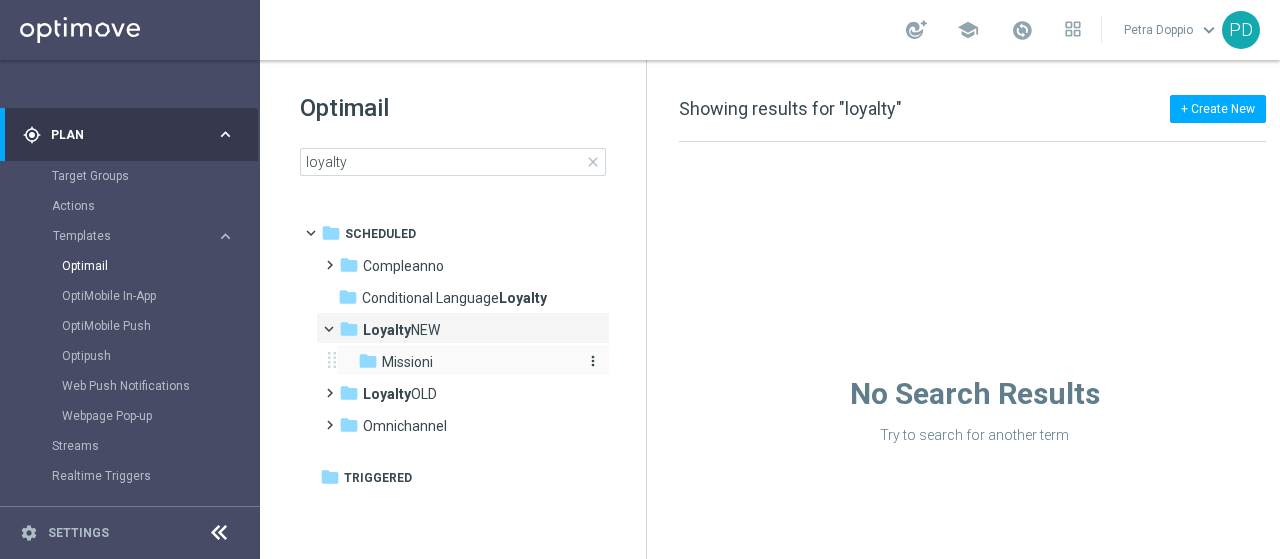 click on "folder
Missioni" at bounding box center (464, 362) 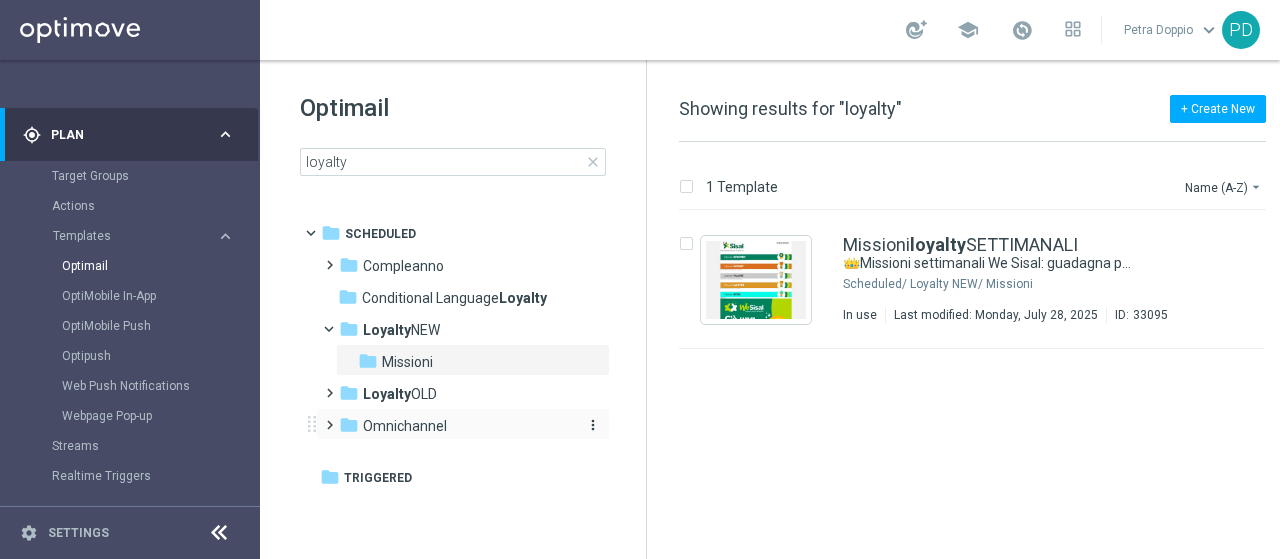 click on "Omnichannel" at bounding box center [405, 426] 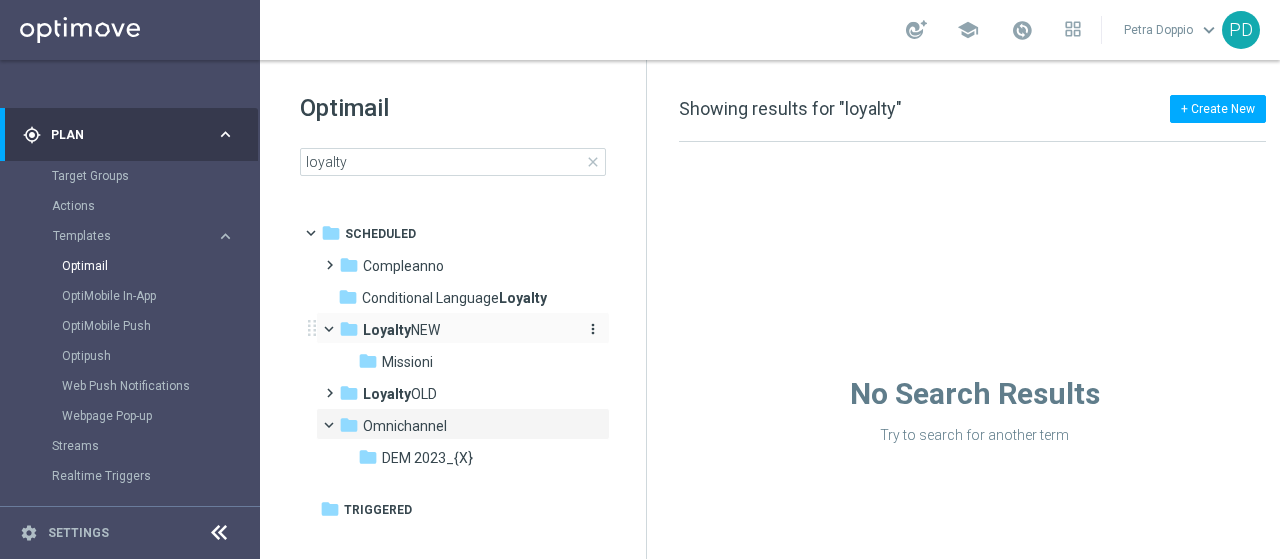 click on "Loyalty  NEW" at bounding box center (401, 330) 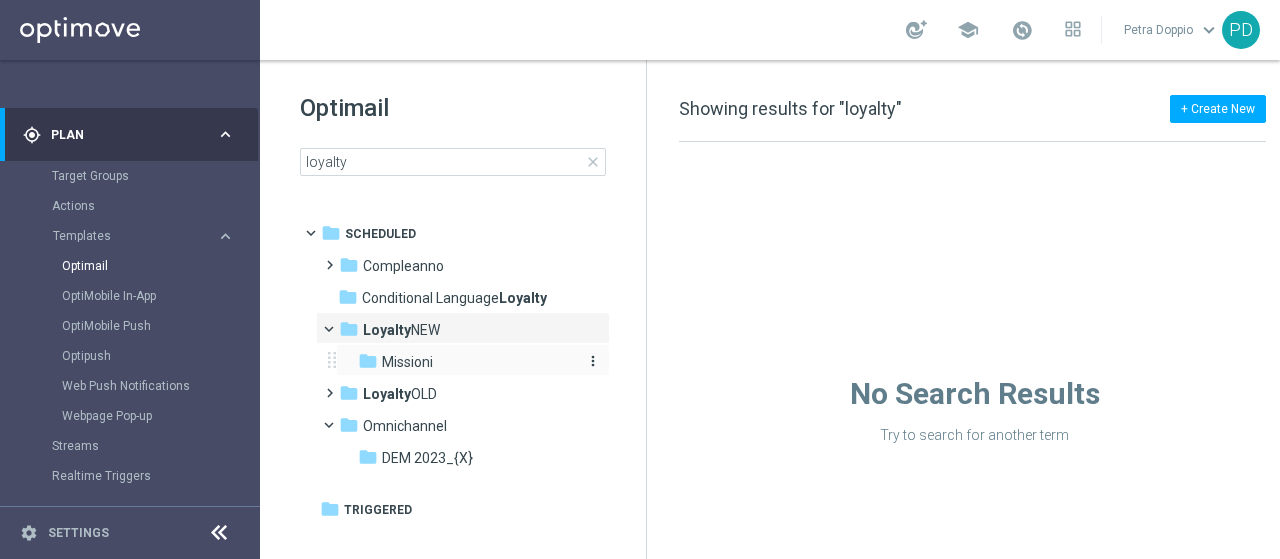 click on "Missioni" at bounding box center [407, 362] 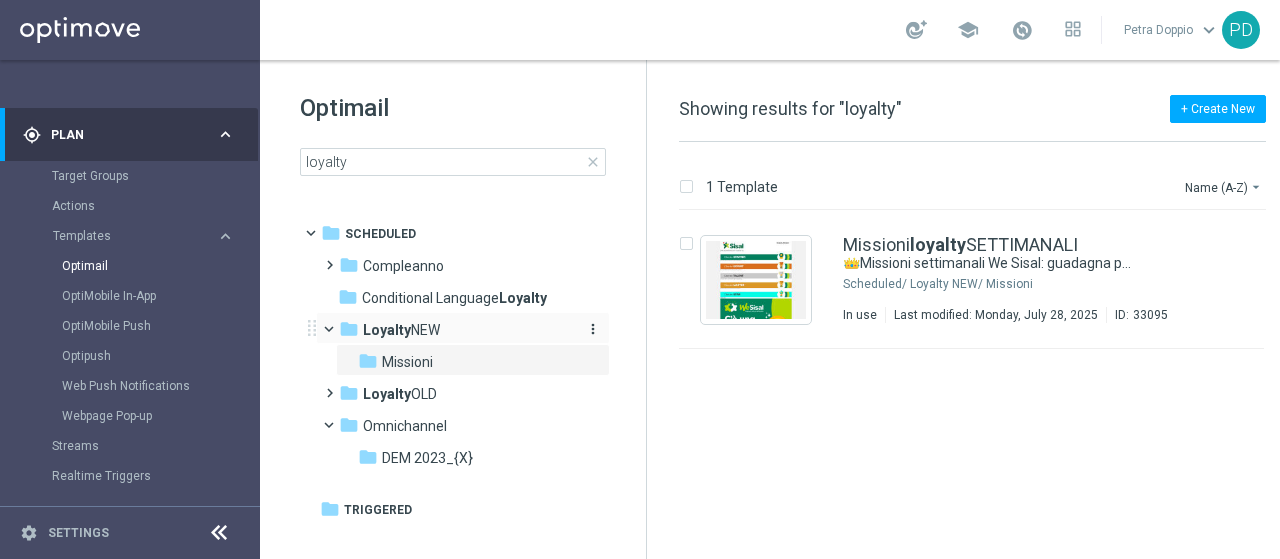 click on "Loyalty  NEW" at bounding box center [401, 330] 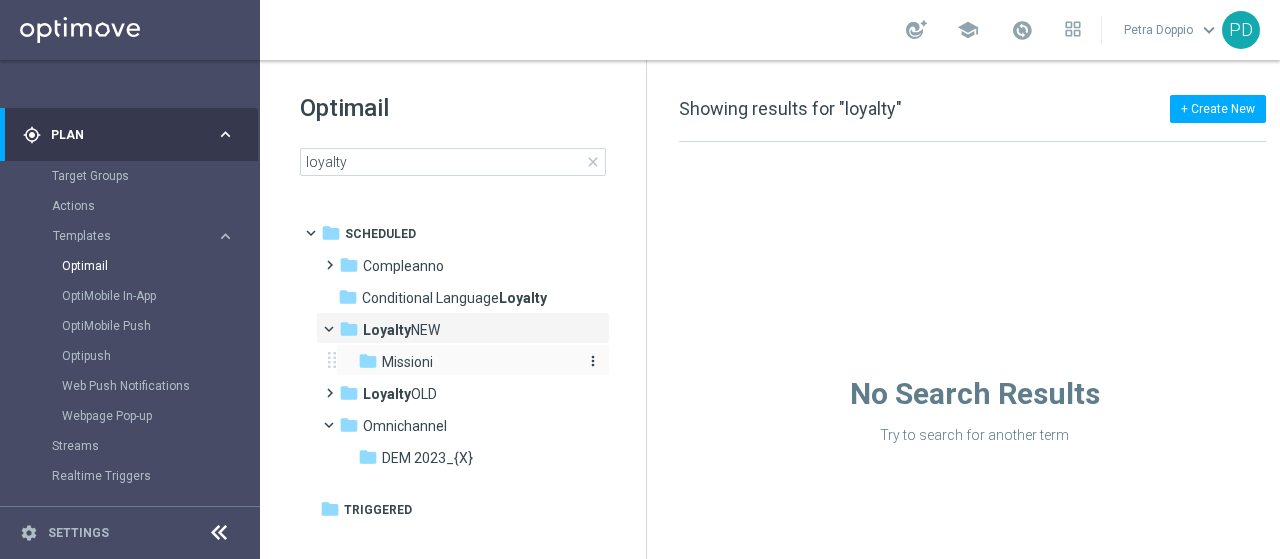 click on "Missioni" at bounding box center [407, 362] 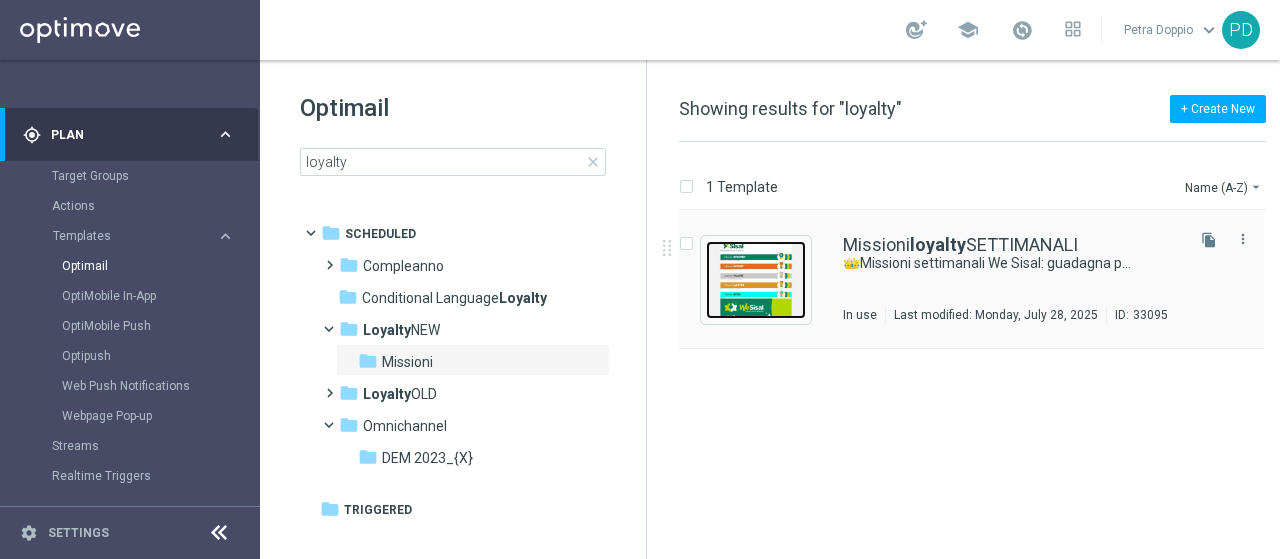 click at bounding box center (756, 280) 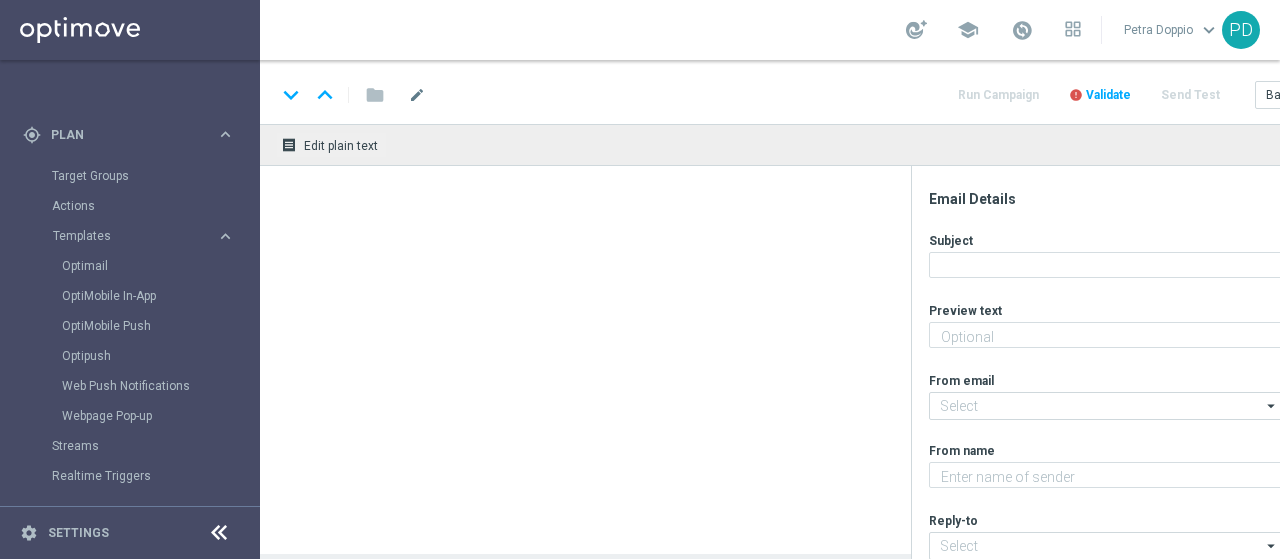 type on "Scopri le missioni pensate per te" 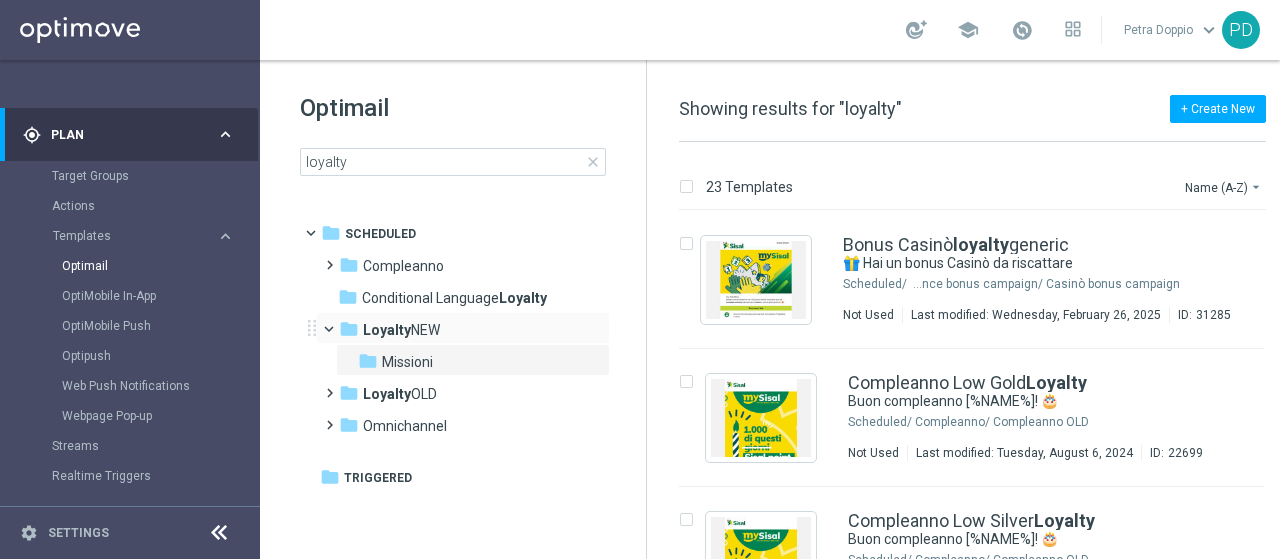 click at bounding box center (338, 324) 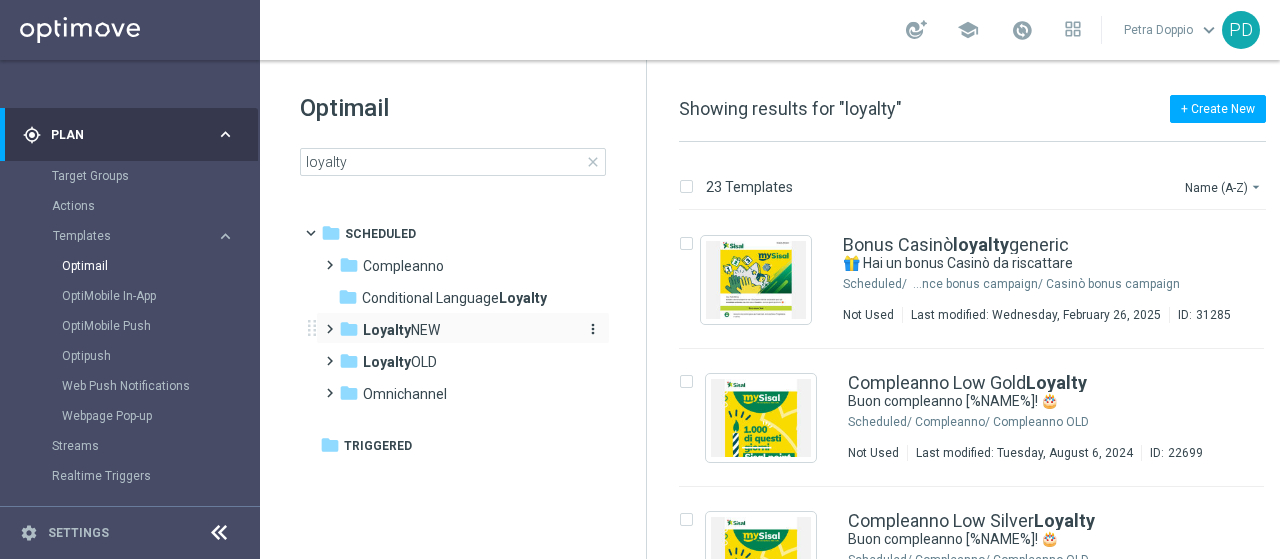 click on "Loyalty" at bounding box center (387, 330) 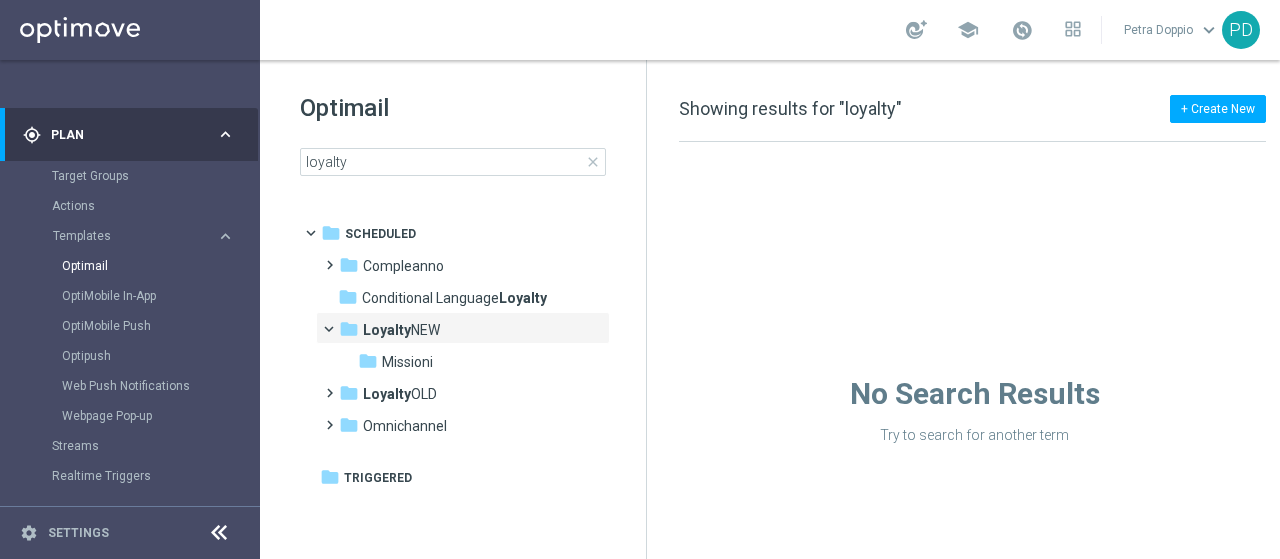 click on "Loyalty" at bounding box center [387, 330] 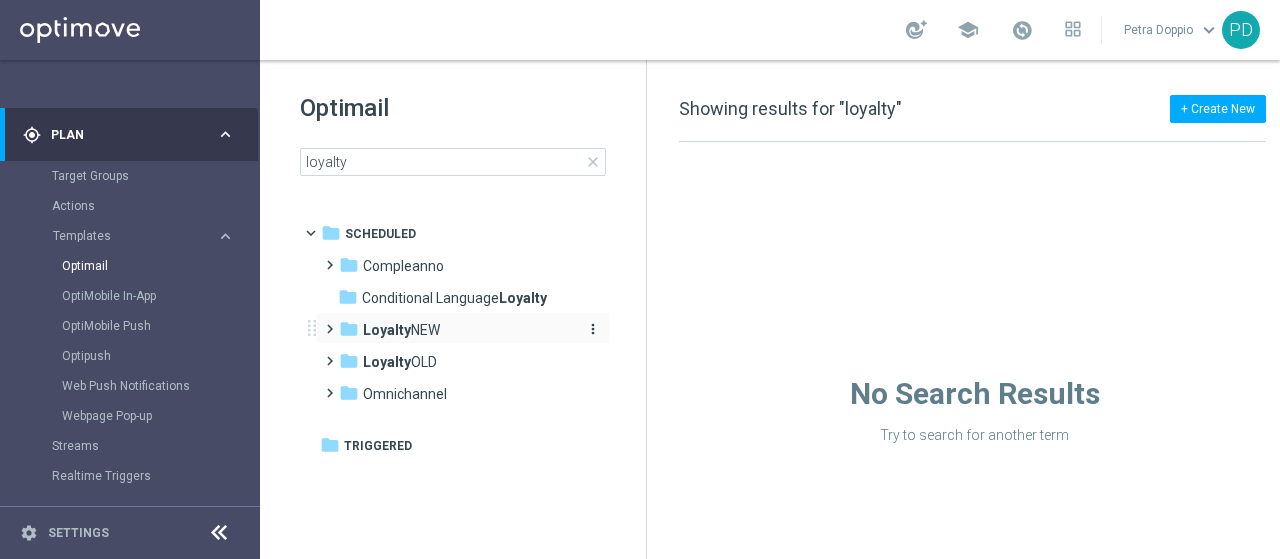 click on "more_vert" at bounding box center (593, 329) 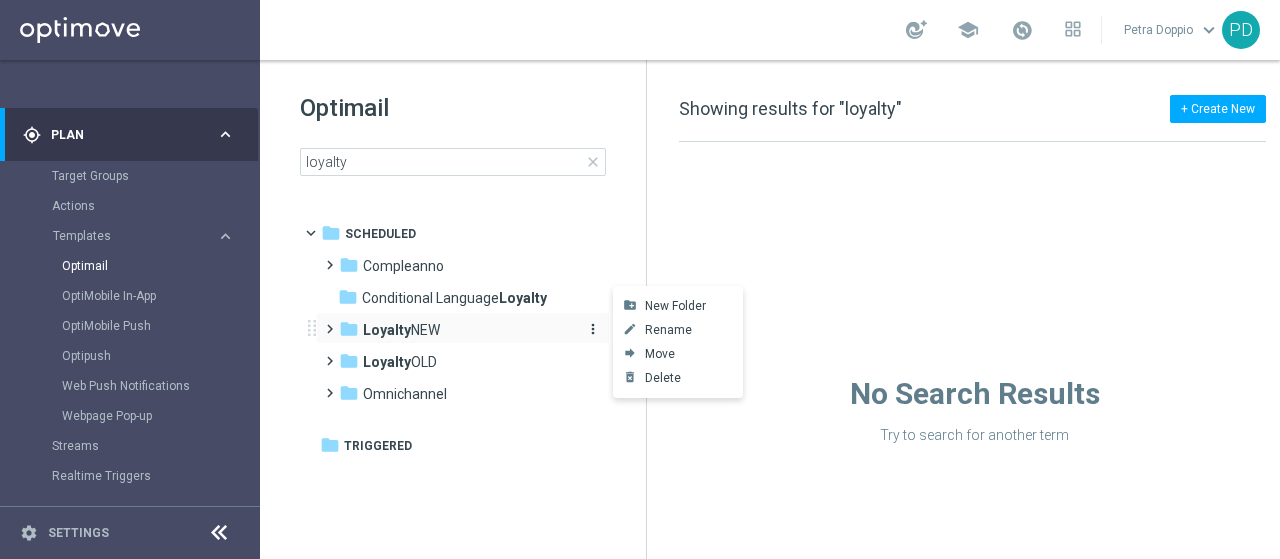 click on "folder
Loyalty  NEW
more_vert" at bounding box center [474, 330] 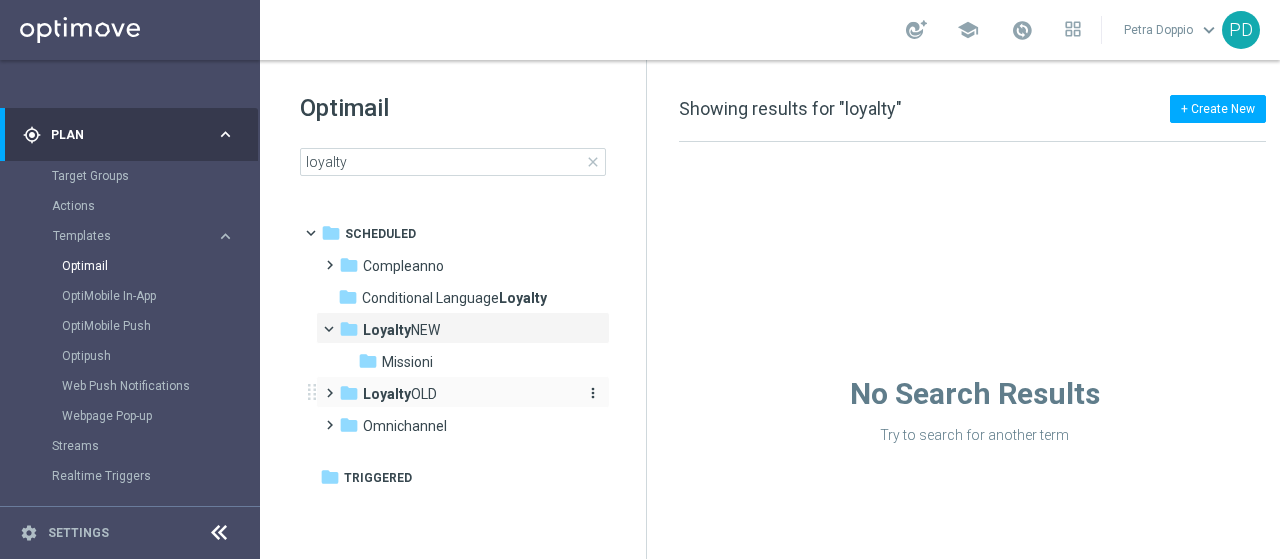 click on "folder
Loyalty  OLD" at bounding box center (454, 394) 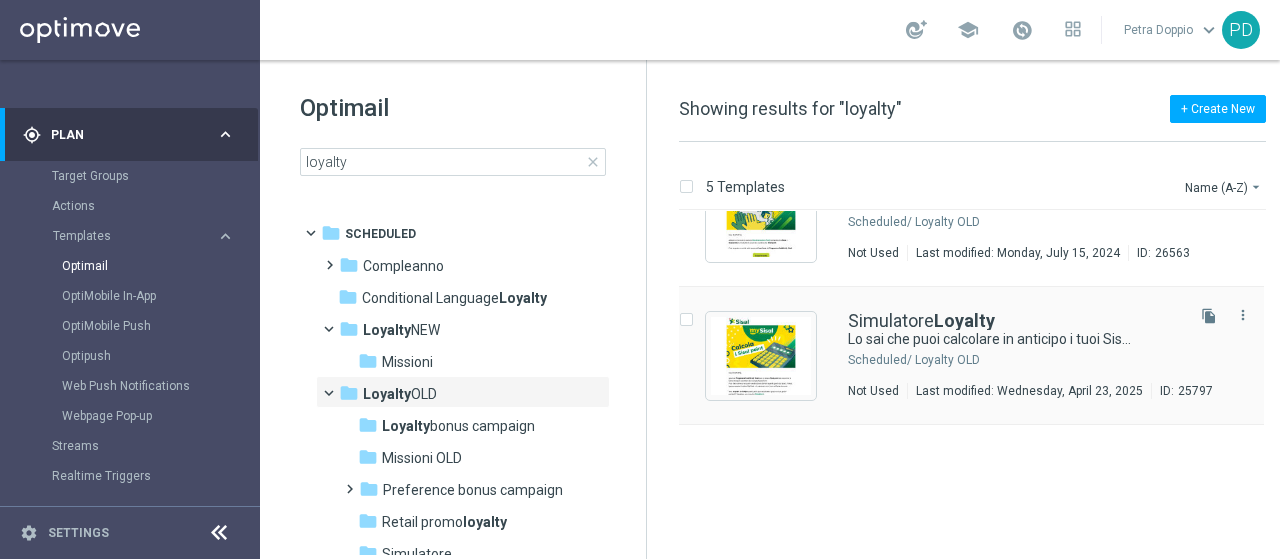 scroll, scrollTop: 0, scrollLeft: 0, axis: both 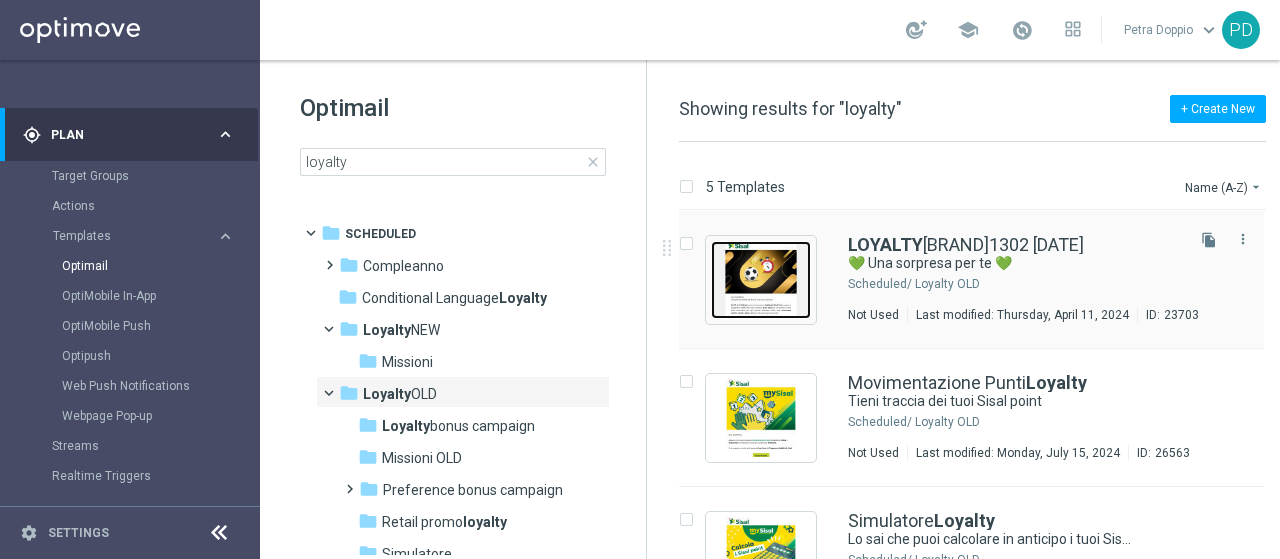 click at bounding box center [761, 280] 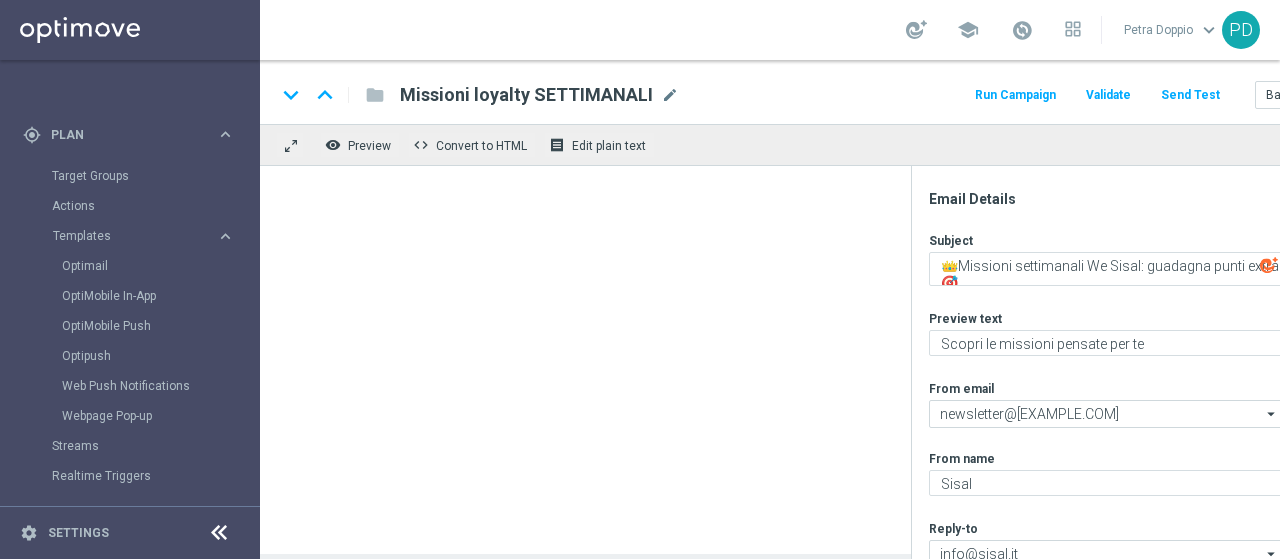 type on "💚 Una sorpresa per te 💚" 